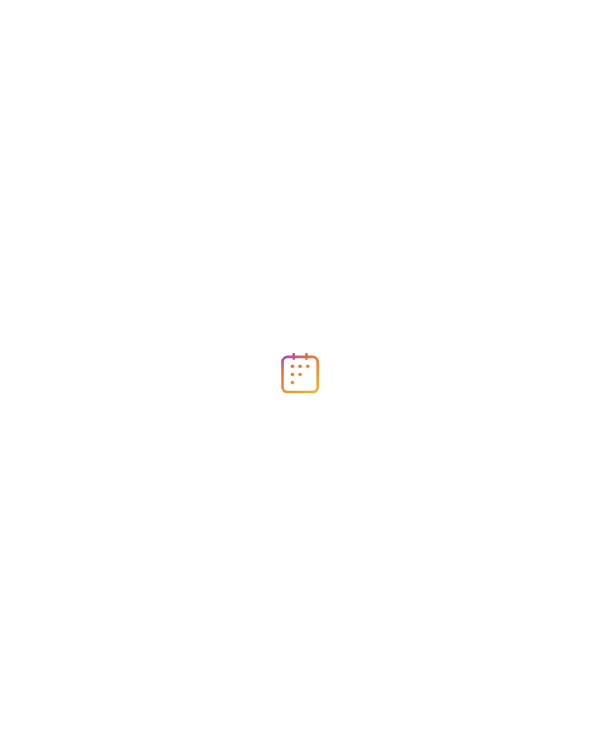 scroll, scrollTop: 0, scrollLeft: 0, axis: both 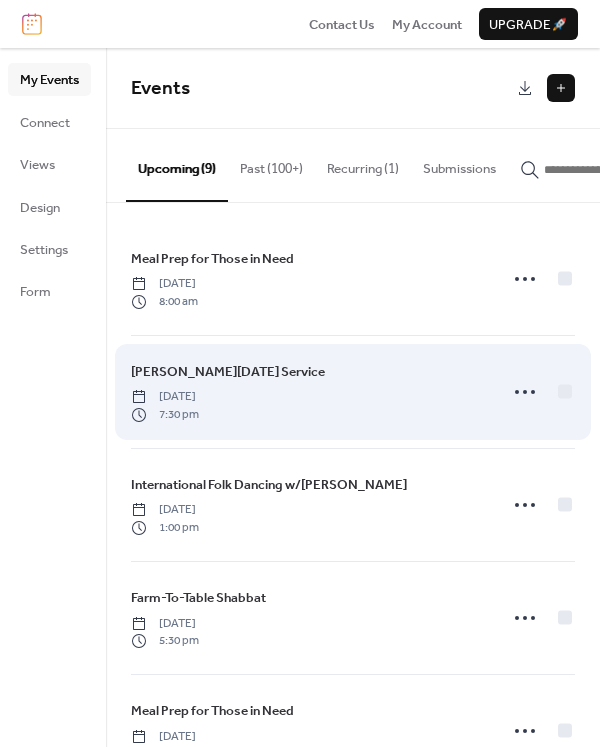 click on "7:30 pm" at bounding box center [165, 415] 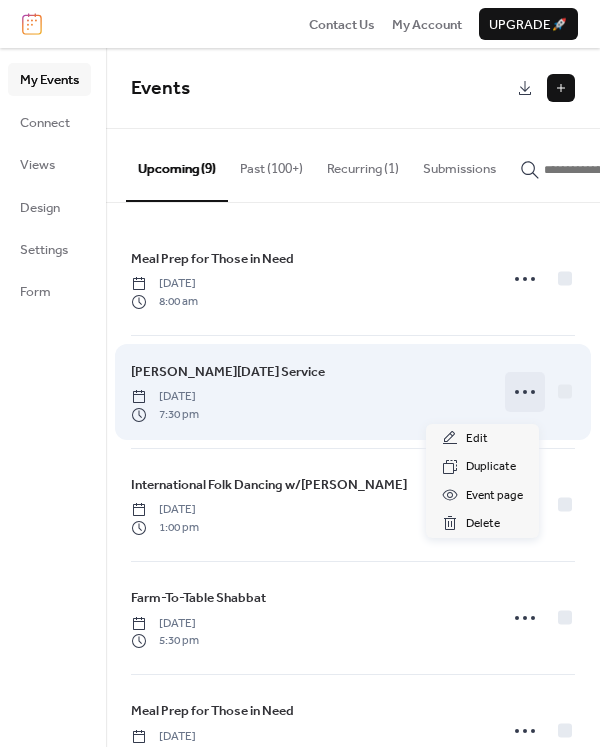 click 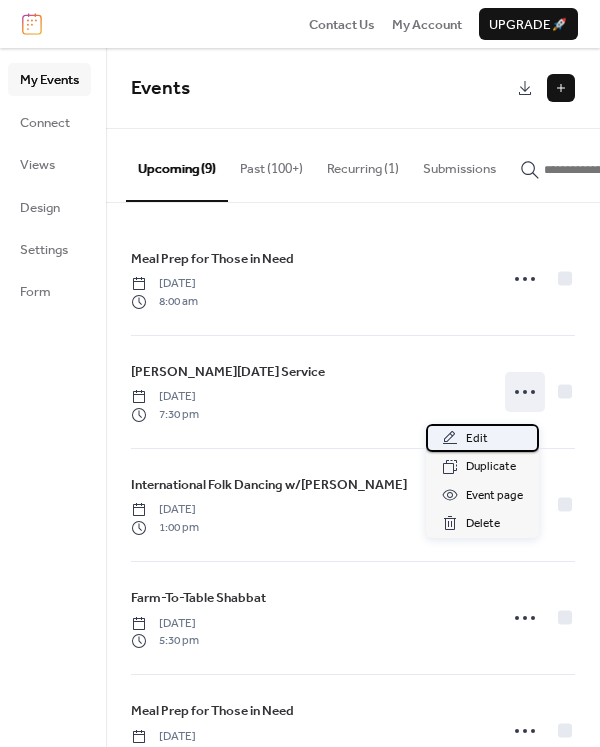 click on "Edit" at bounding box center (477, 439) 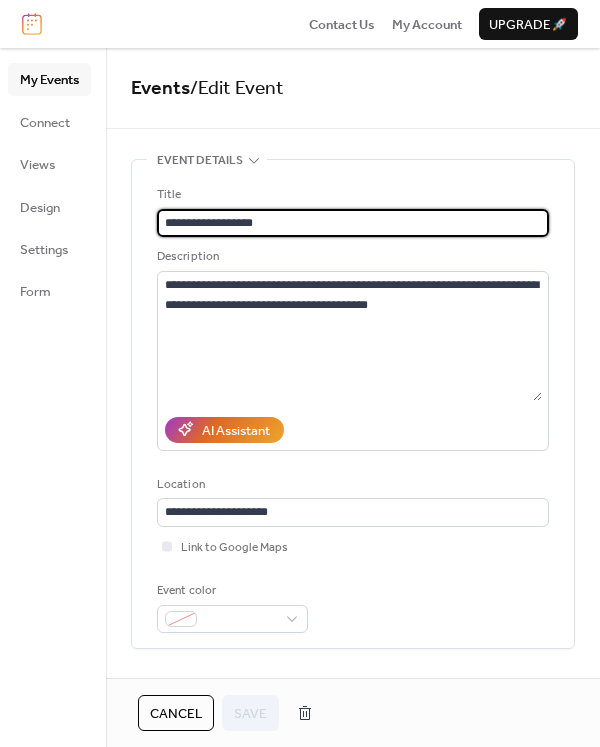 click on "Cancel" at bounding box center (176, 714) 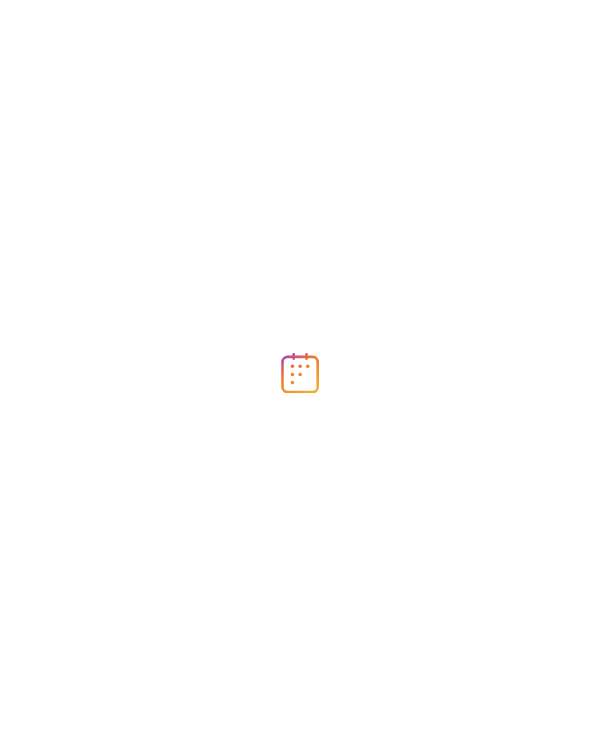 scroll, scrollTop: 0, scrollLeft: 0, axis: both 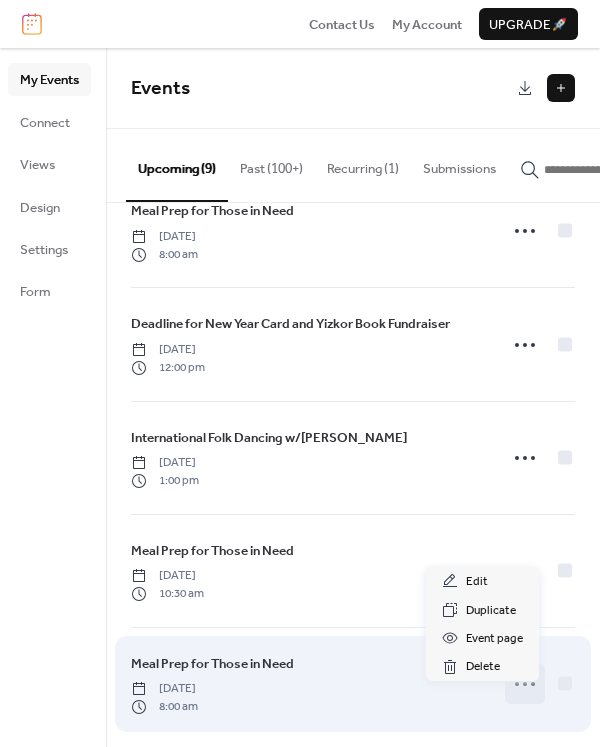 click 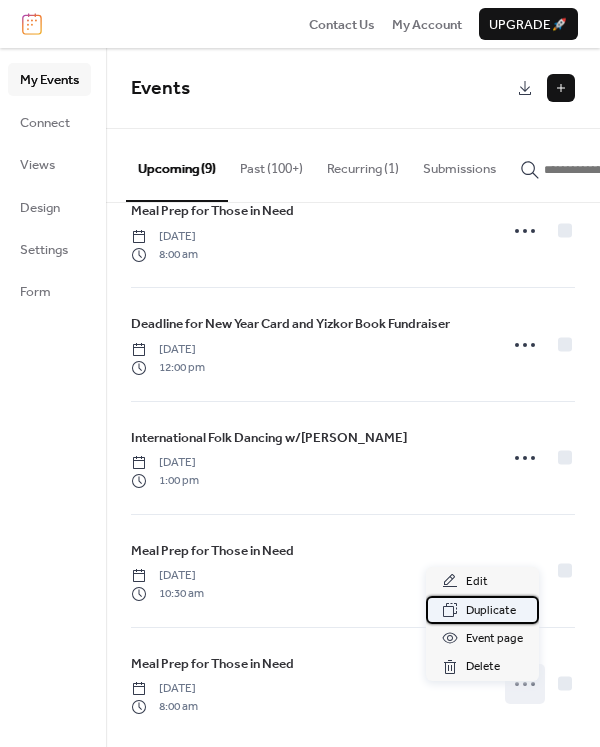 click on "Duplicate" at bounding box center [491, 611] 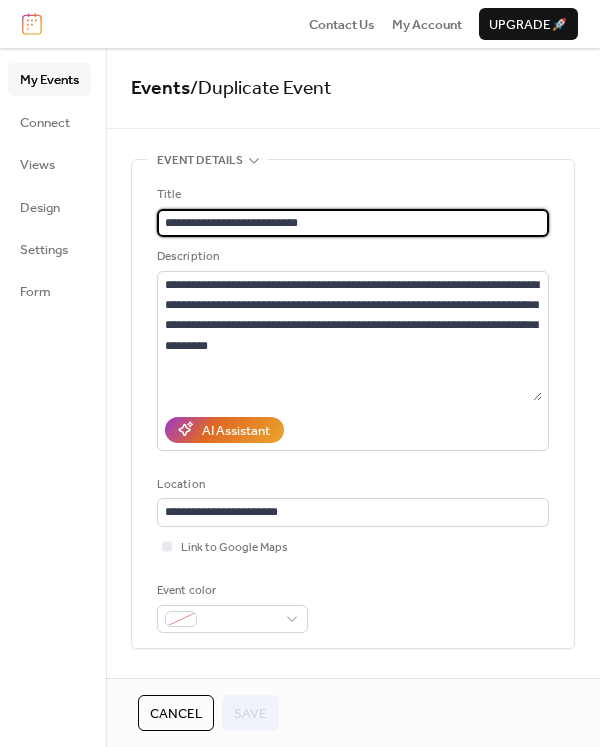 drag, startPoint x: 326, startPoint y: 219, endPoint x: 148, endPoint y: 226, distance: 178.13759 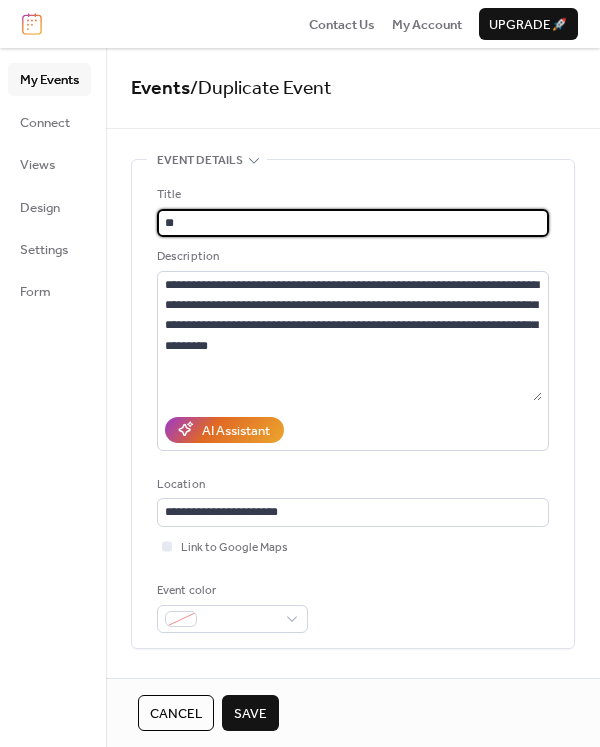 type on "*" 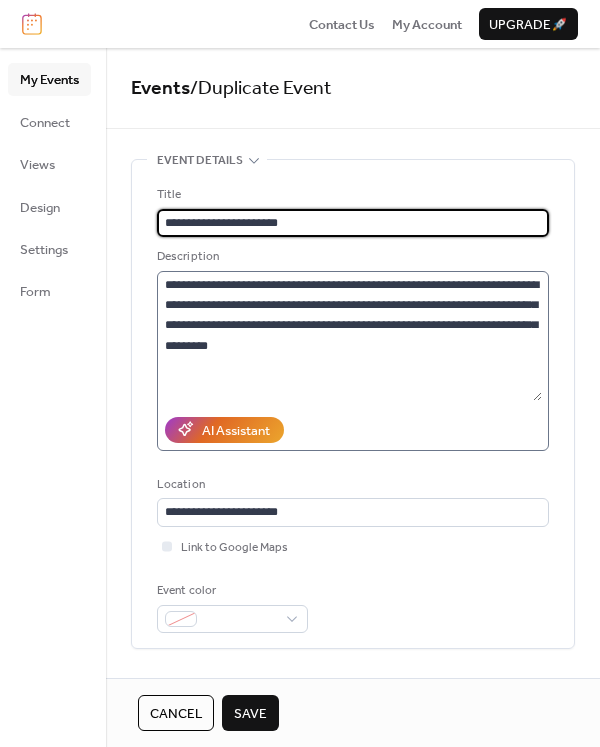type on "**********" 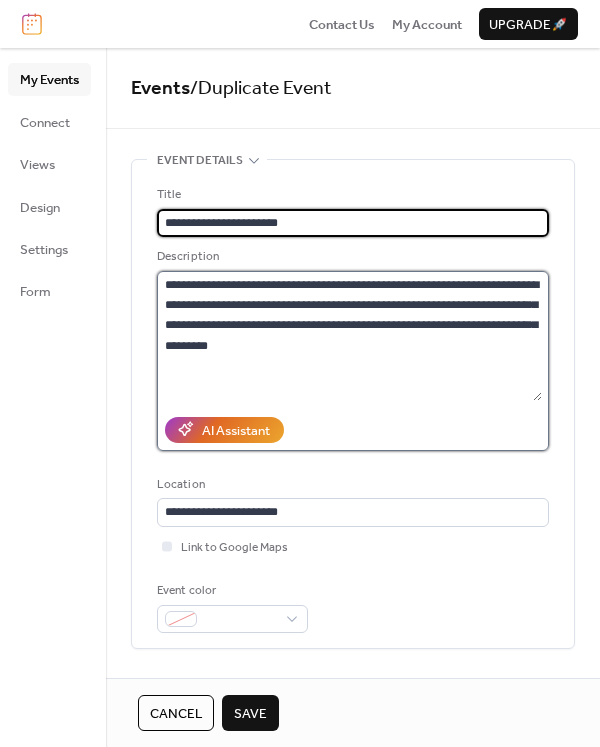 click on "**********" at bounding box center (349, 336) 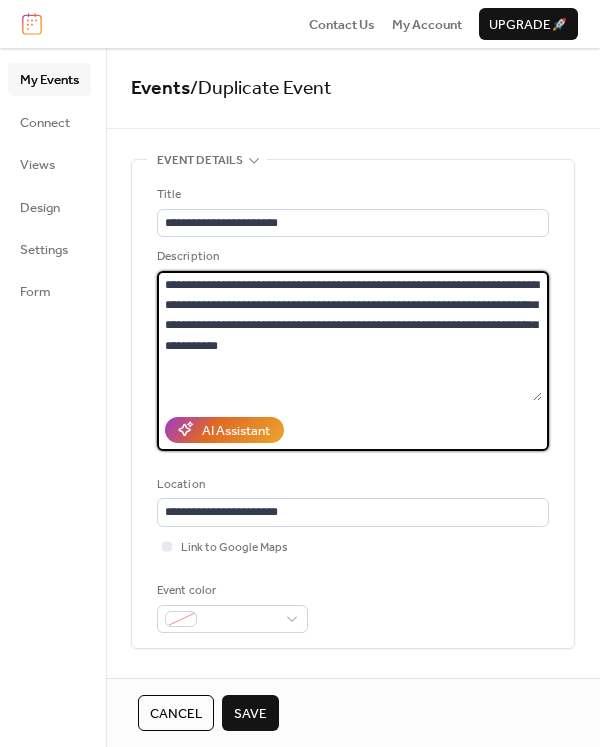 click on "**********" at bounding box center [349, 336] 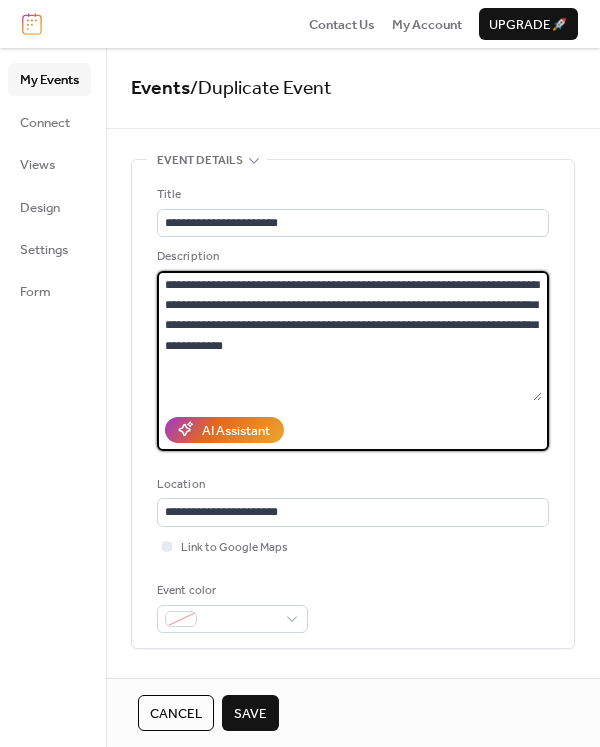 click on "**********" at bounding box center [349, 336] 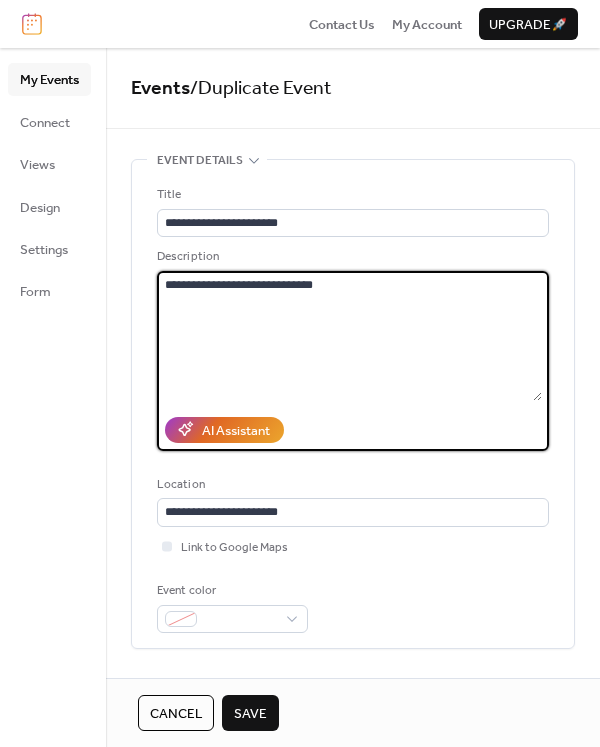 click on "**********" at bounding box center (349, 336) 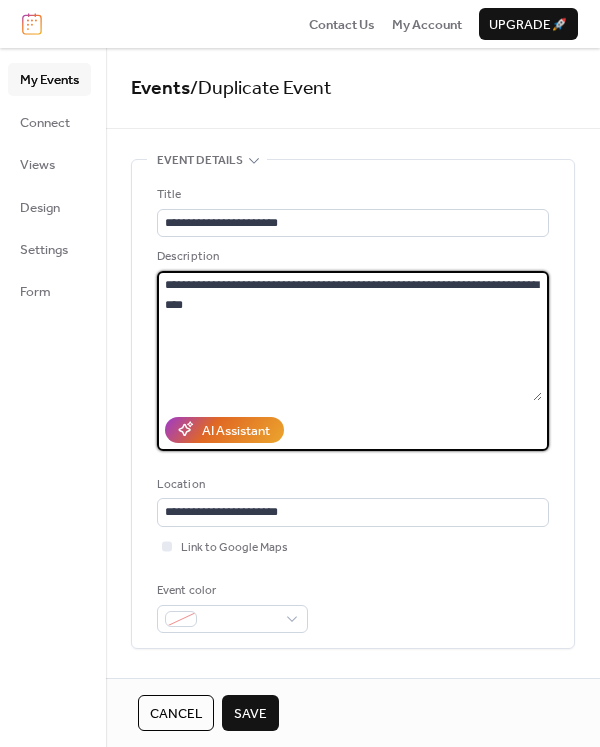 click on "**********" at bounding box center (349, 336) 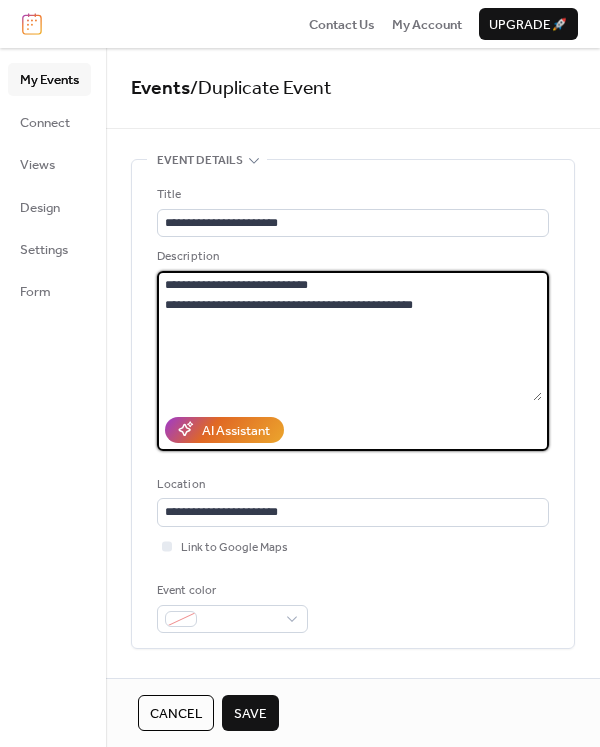 click on "**********" at bounding box center [349, 336] 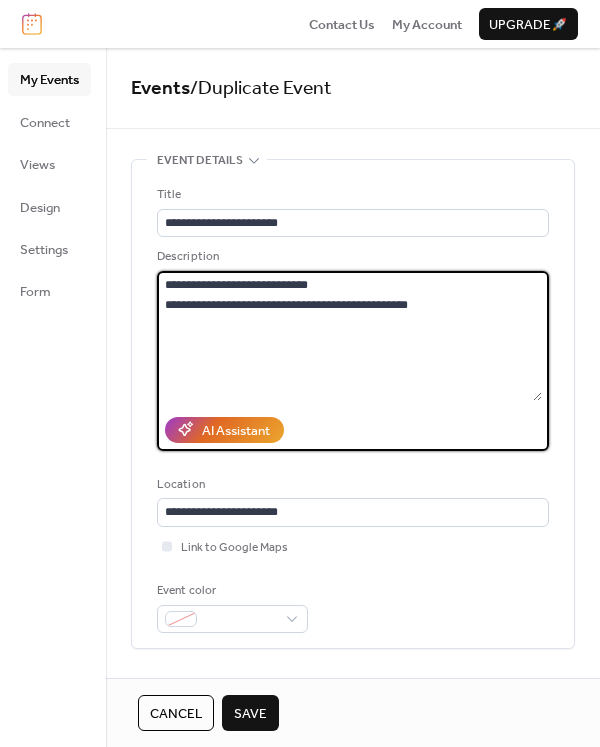 click on "**********" at bounding box center (349, 336) 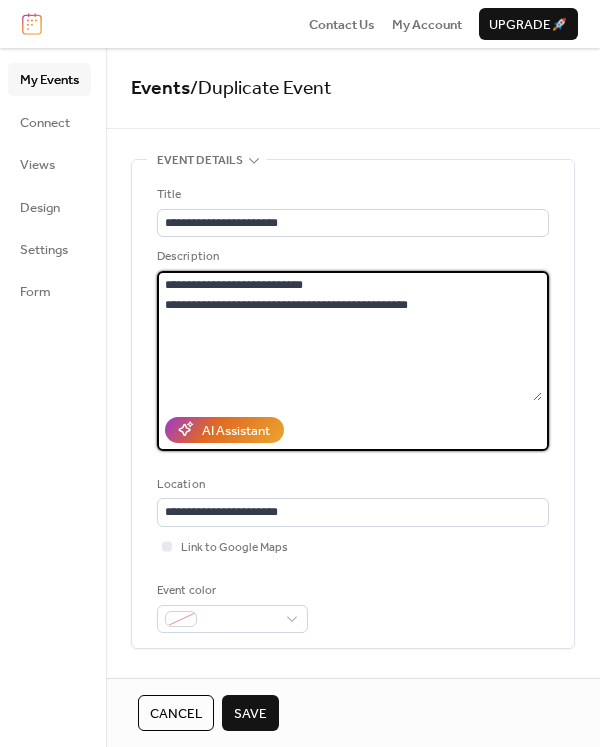 click on "**********" at bounding box center (349, 336) 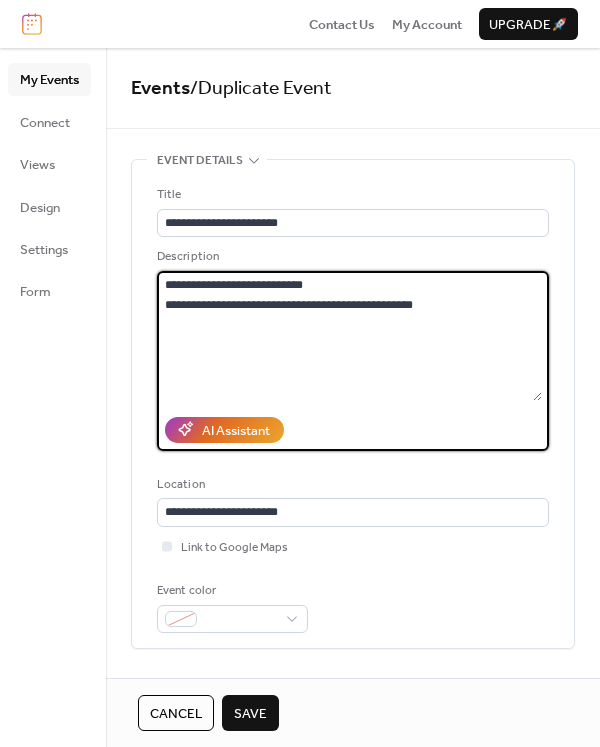 type on "**********" 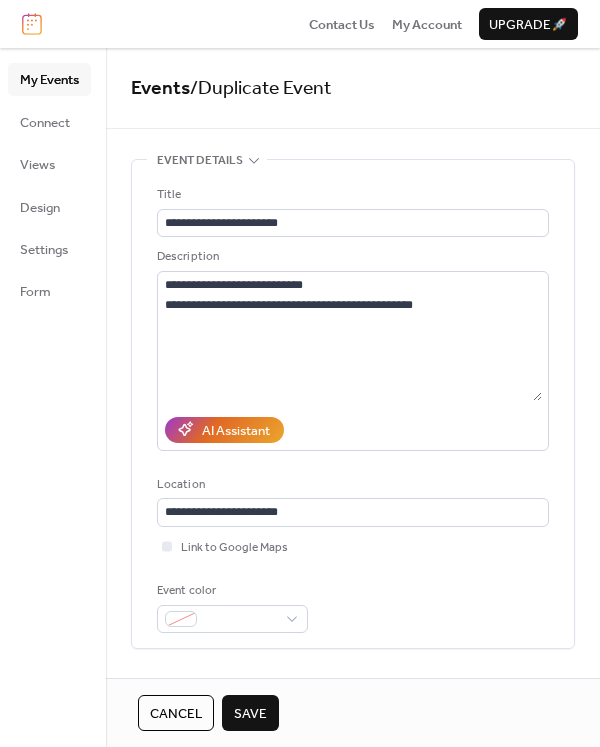 click on "My Events Connect Views Design Settings Form" at bounding box center [53, 397] 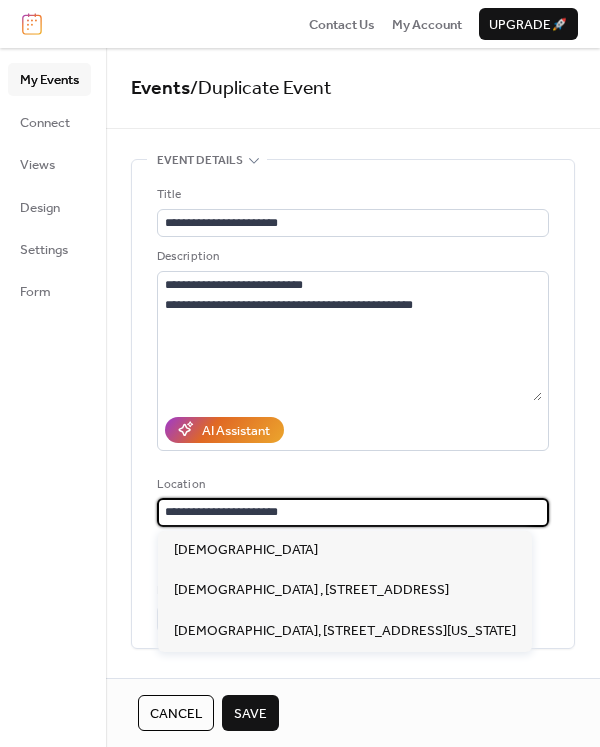 click on "**********" at bounding box center (353, 512) 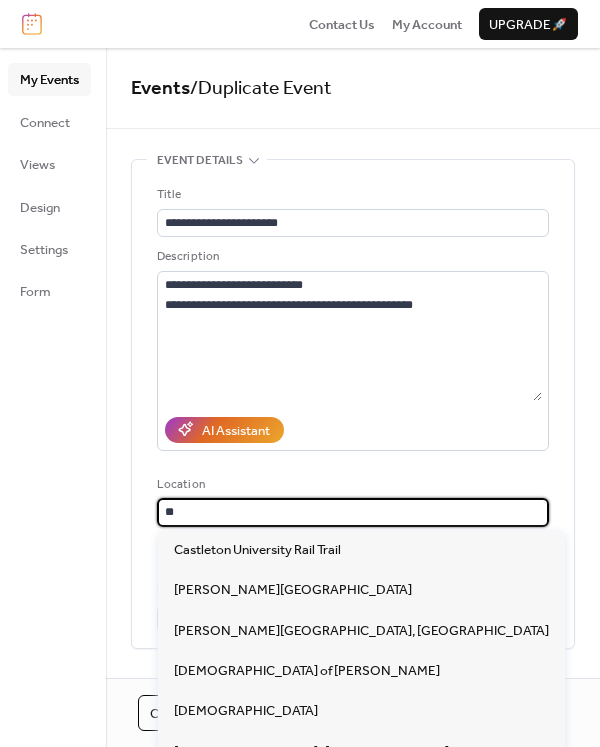 type on "*" 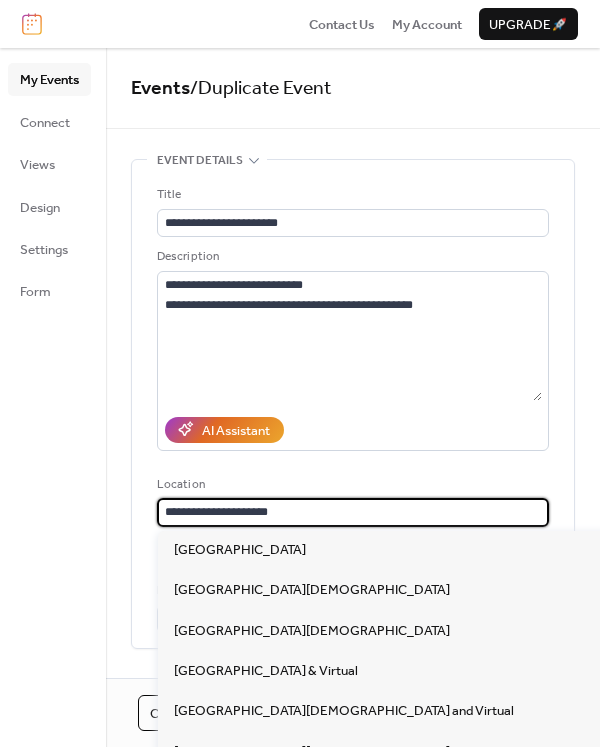 type on "**********" 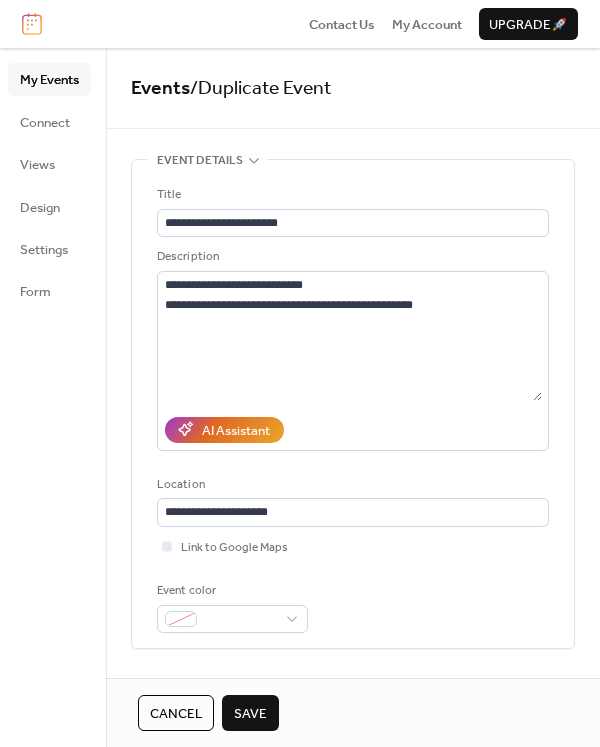 click on "**********" at bounding box center [353, 404] 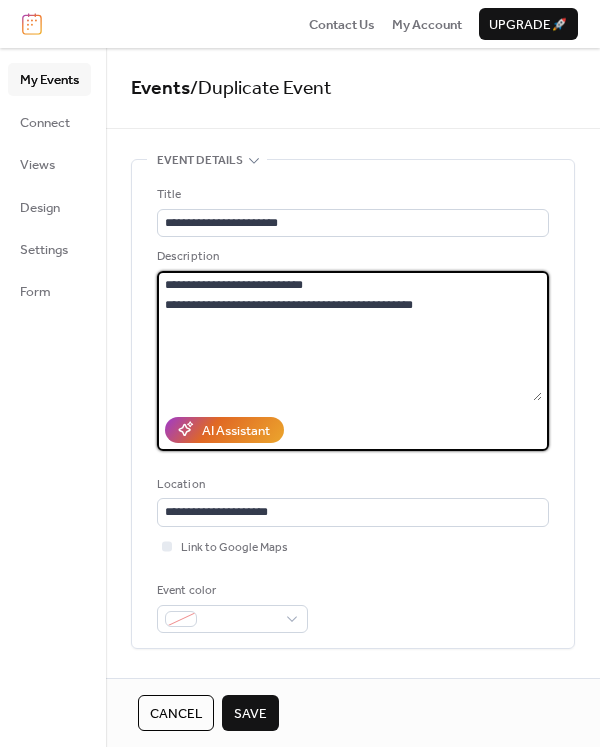 click on "**********" at bounding box center [349, 336] 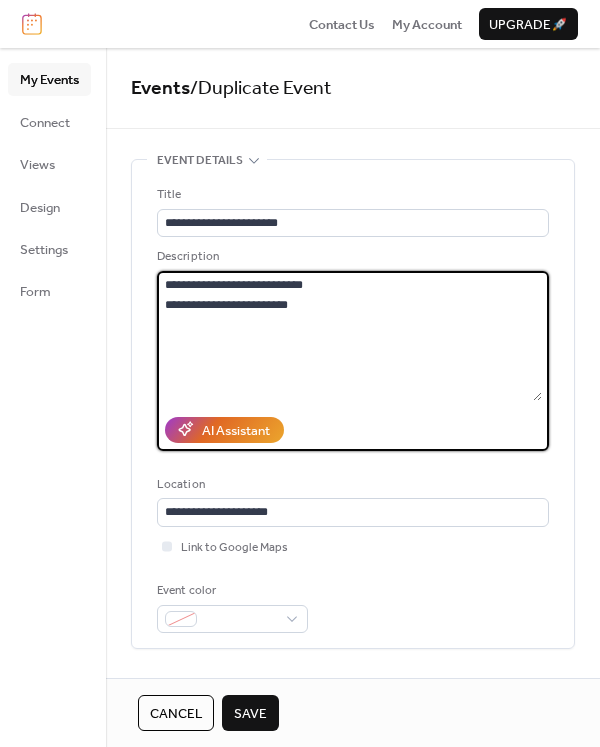type on "**********" 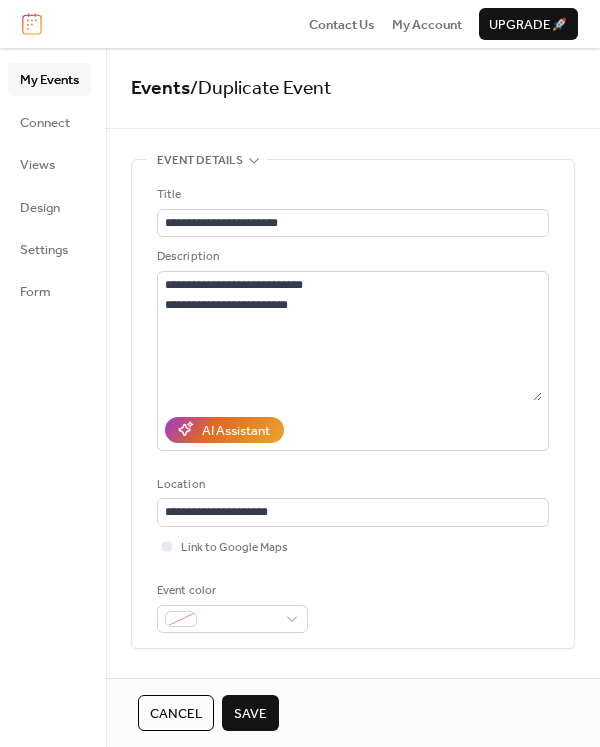 click on "Save" at bounding box center [250, 714] 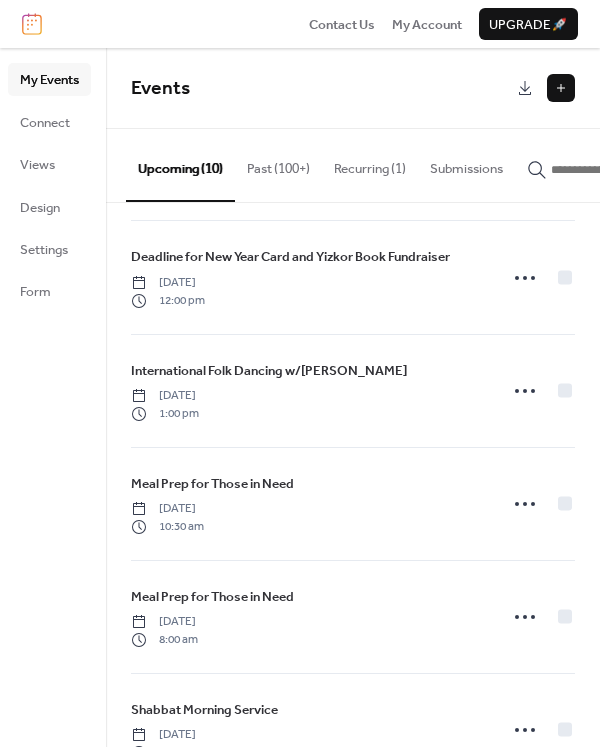 scroll, scrollTop: 645, scrollLeft: 0, axis: vertical 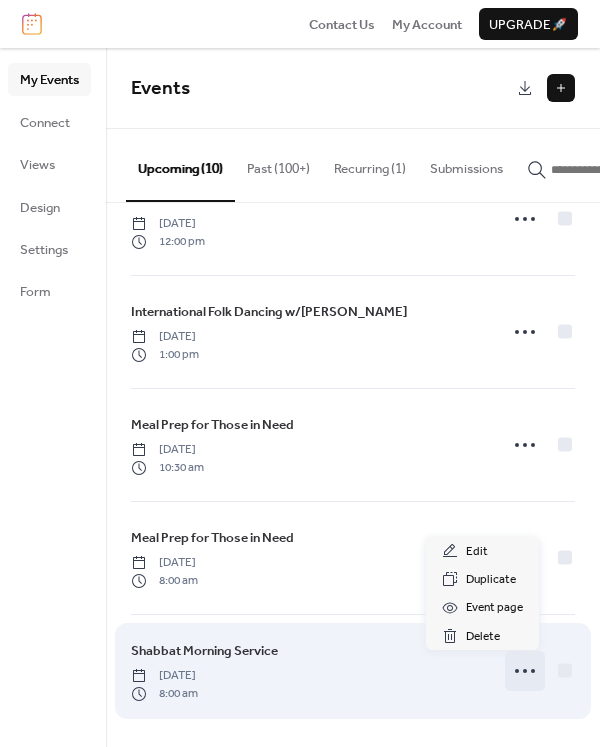 click 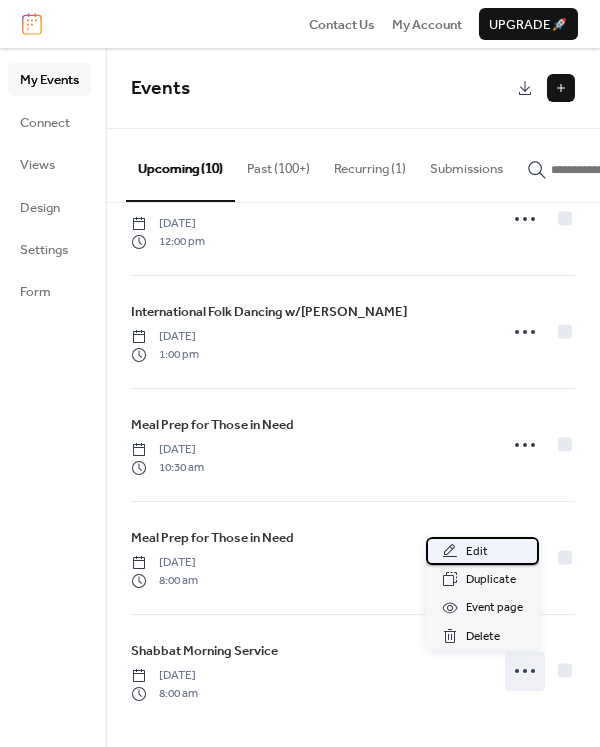click on "Edit" at bounding box center [482, 551] 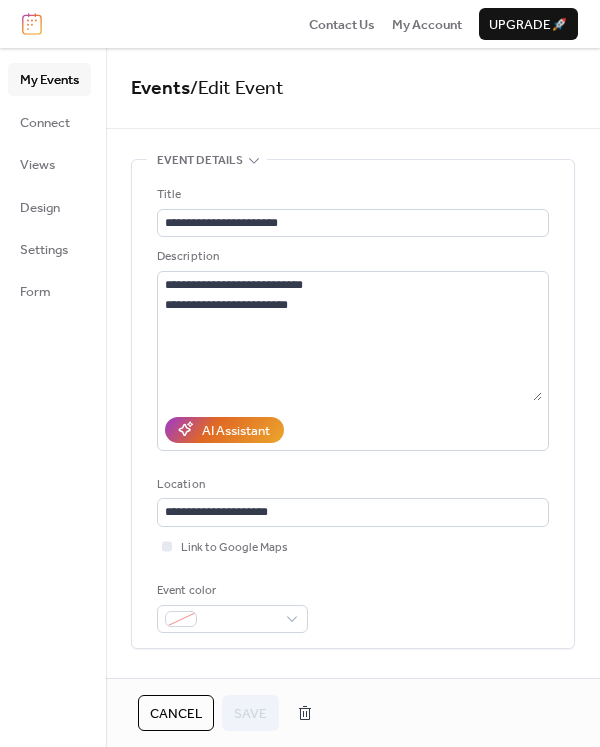 click 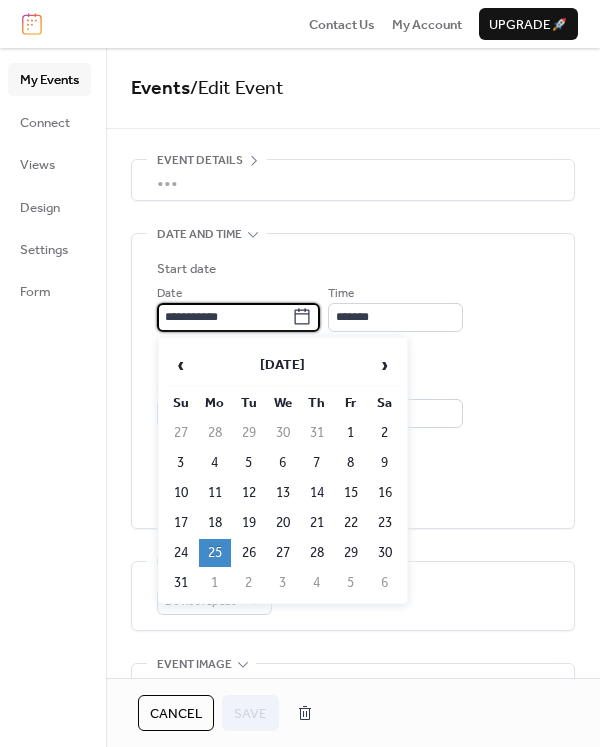 drag, startPoint x: 180, startPoint y: 319, endPoint x: 198, endPoint y: 306, distance: 22.203604 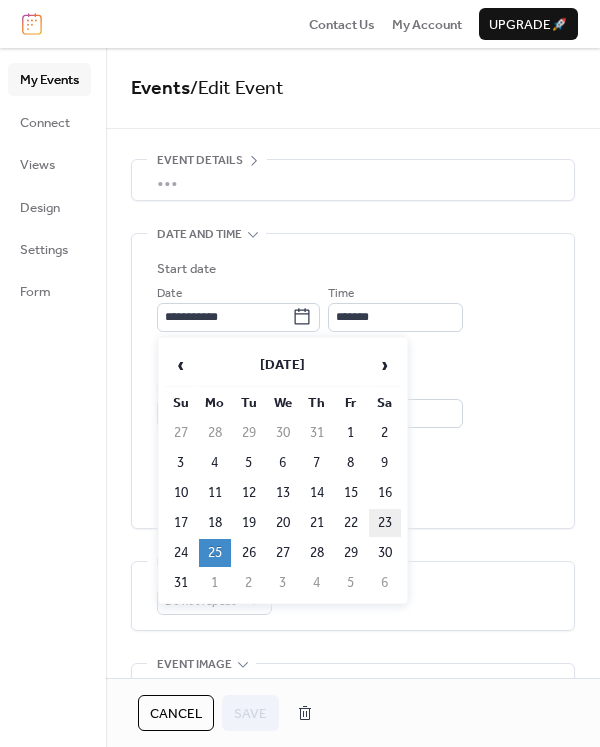 click on "23" at bounding box center (385, 523) 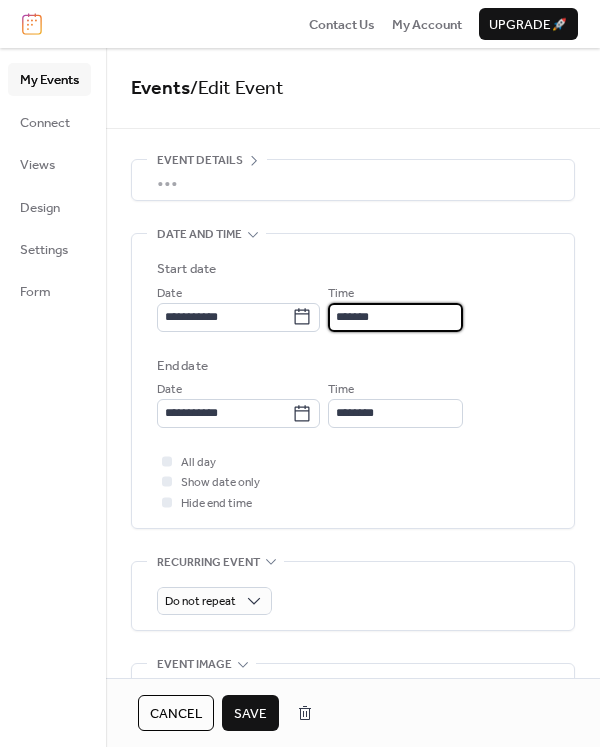 click on "*******" at bounding box center (395, 317) 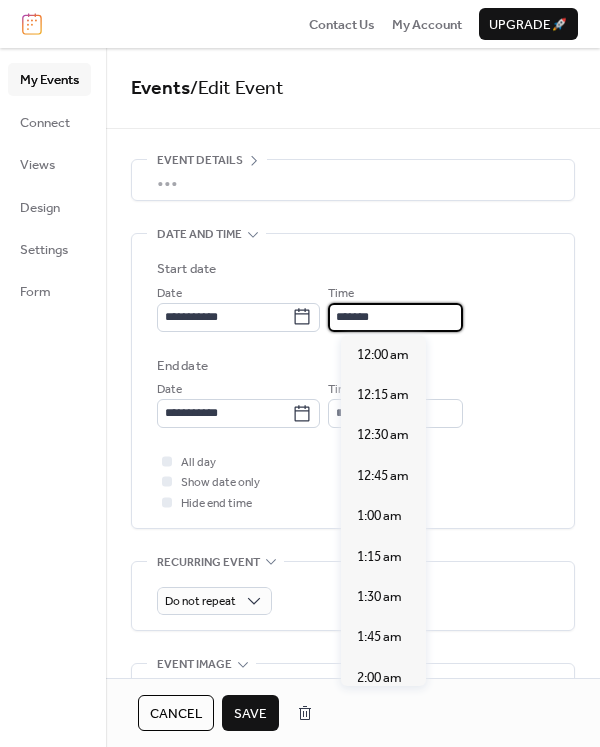 scroll, scrollTop: 1293, scrollLeft: 0, axis: vertical 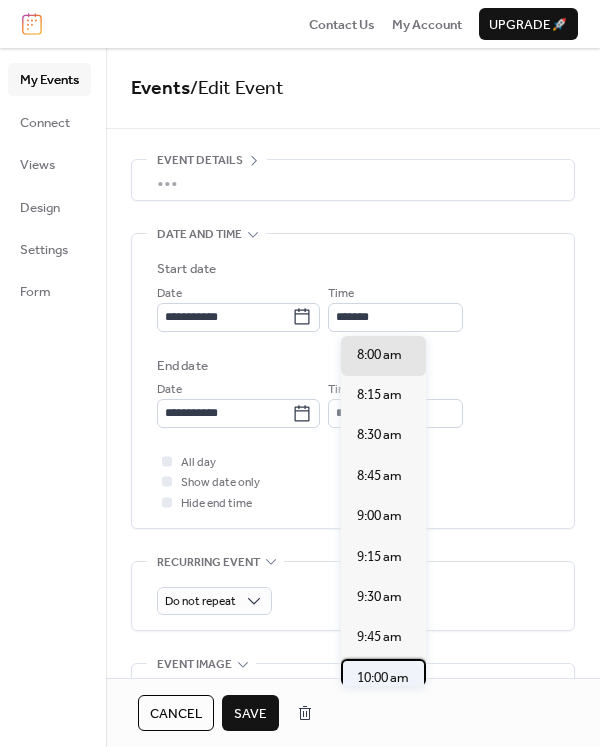 click on "10:00 am" at bounding box center (383, 678) 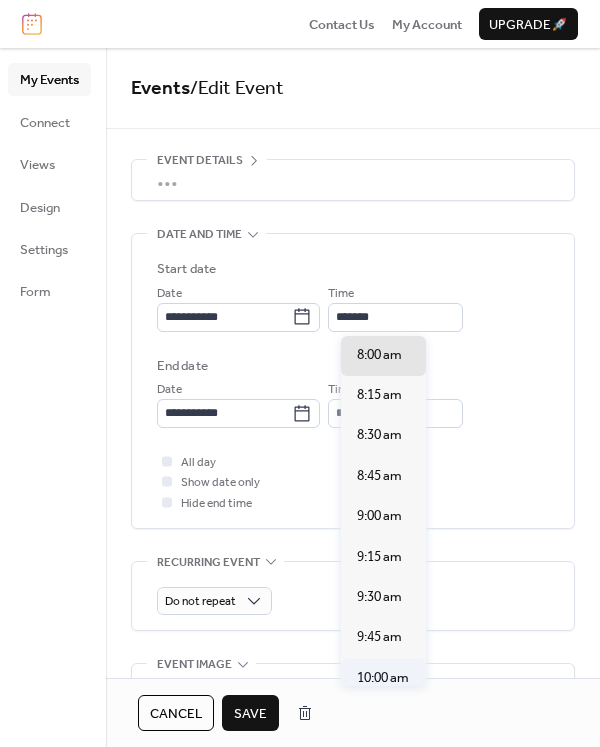 type on "********" 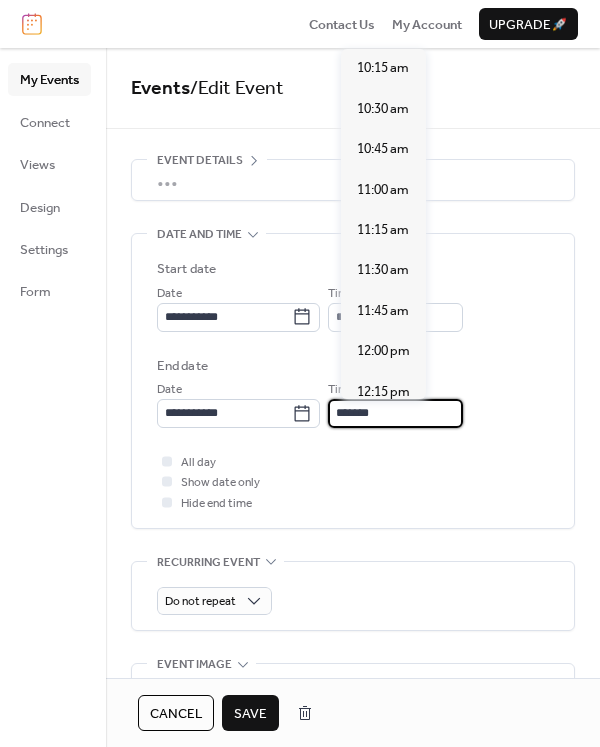 scroll, scrollTop: 444, scrollLeft: 0, axis: vertical 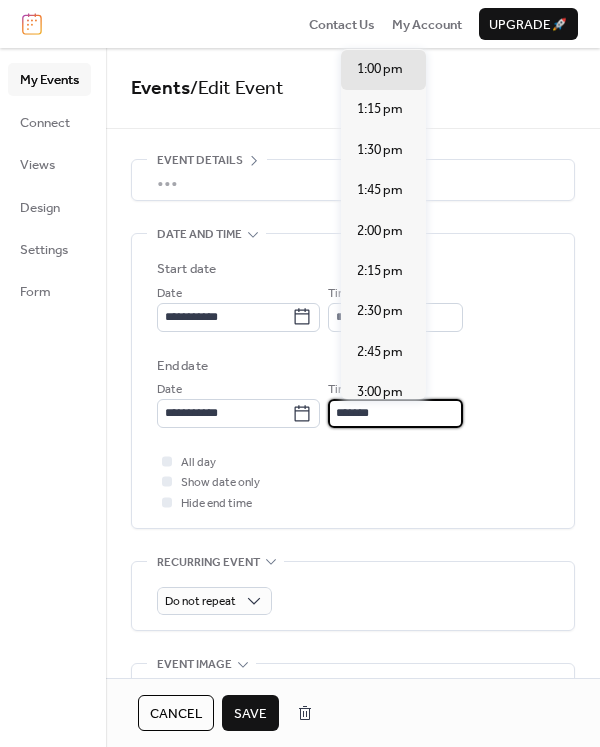 click on "*******" at bounding box center [395, 413] 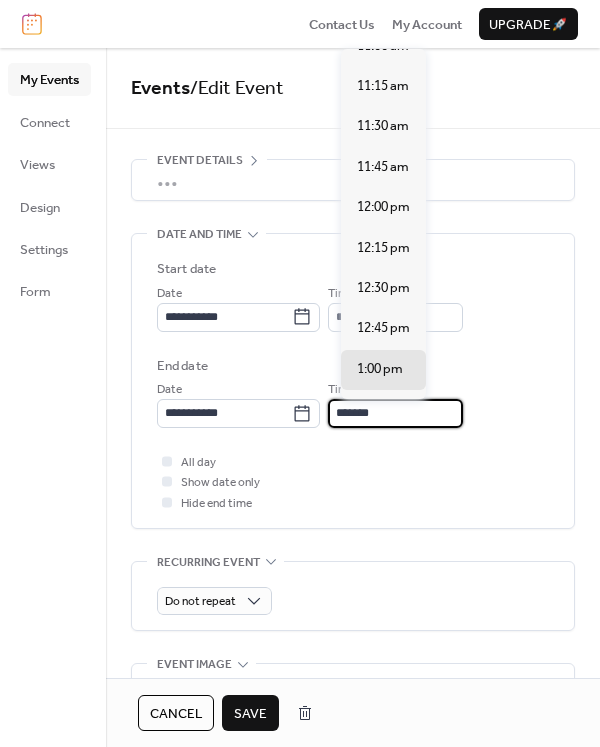 scroll, scrollTop: 77, scrollLeft: 0, axis: vertical 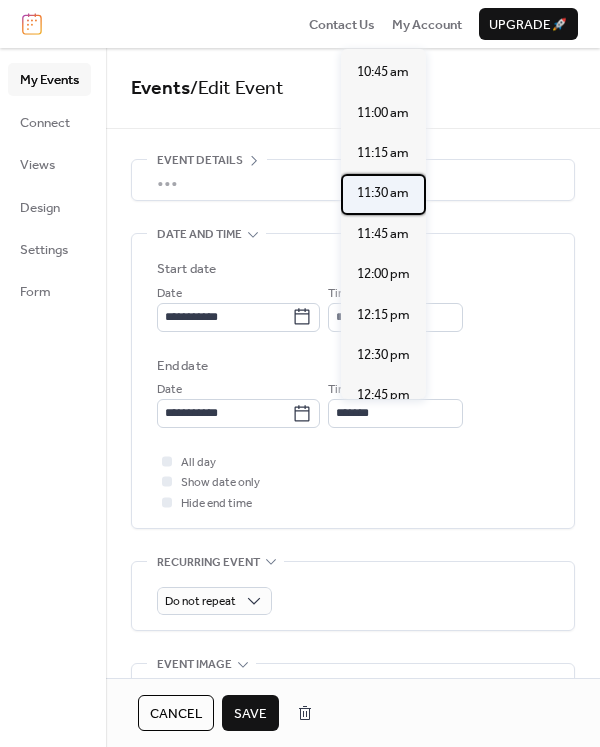 click on "11:30 am" at bounding box center (383, 193) 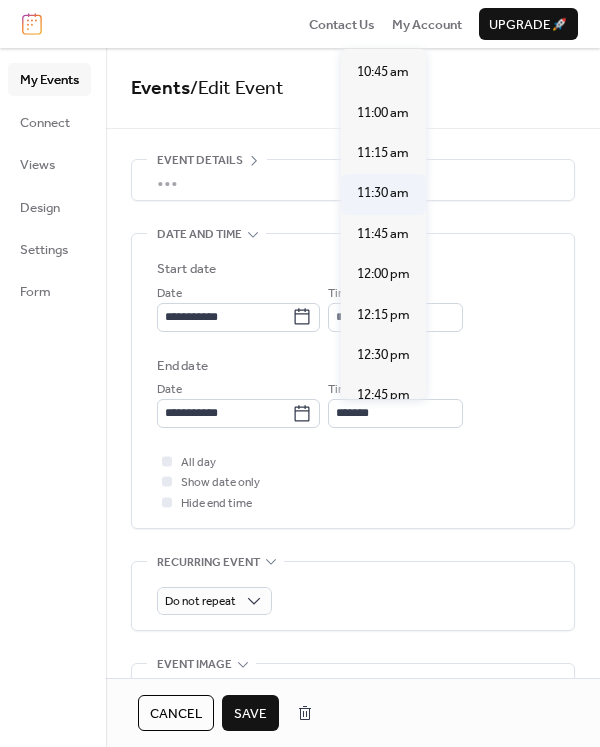 type on "********" 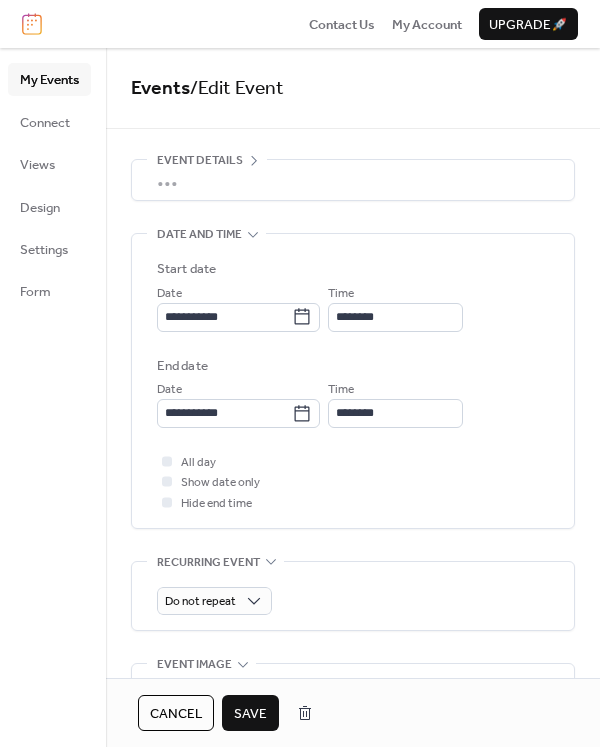 click on "•••" at bounding box center [353, 180] 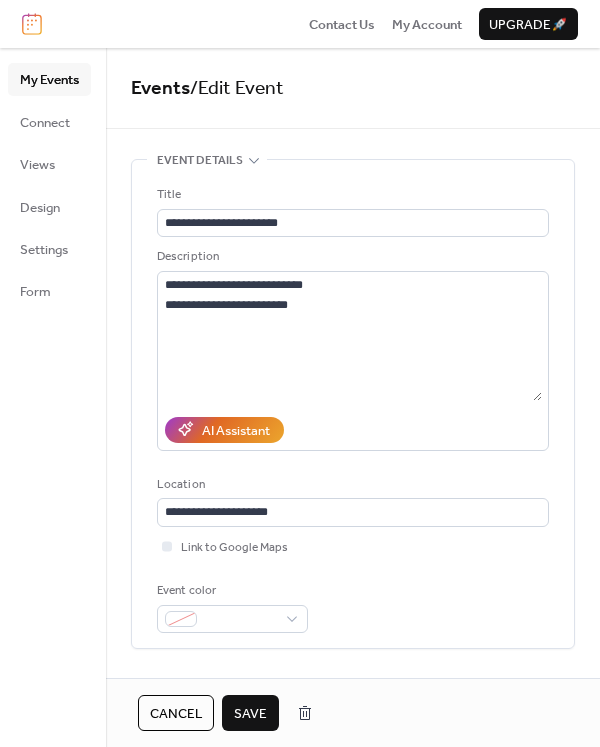 click on "Save" at bounding box center (250, 714) 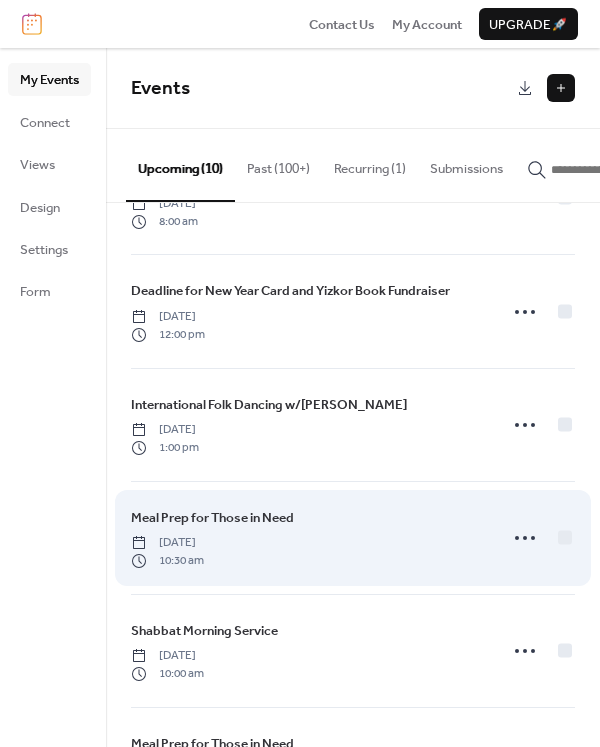 scroll, scrollTop: 645, scrollLeft: 0, axis: vertical 